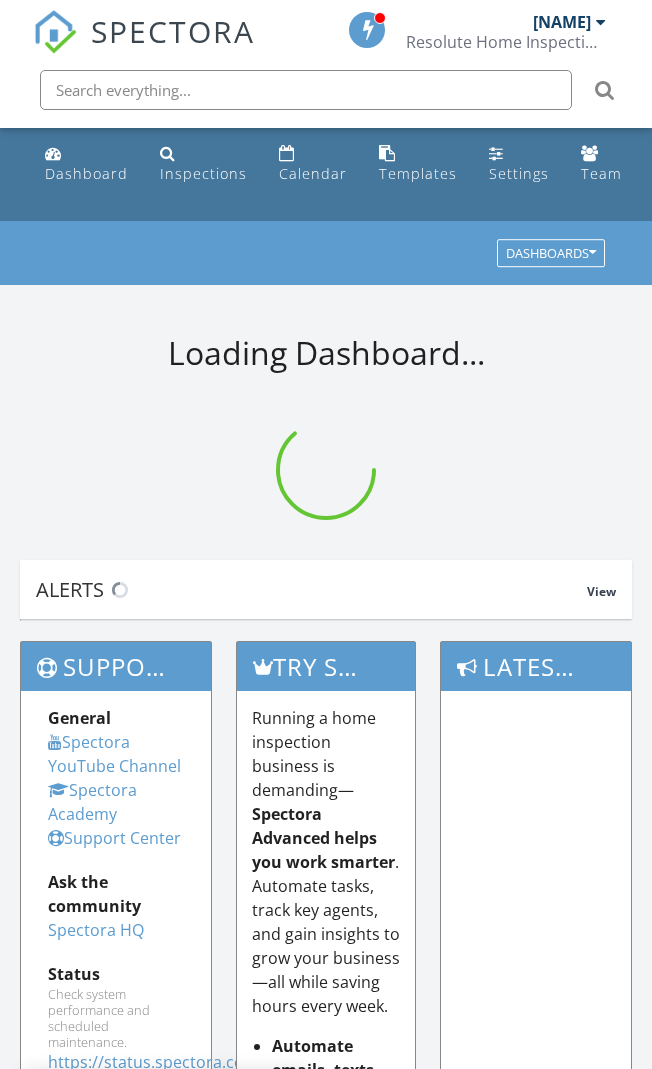 scroll, scrollTop: 0, scrollLeft: 0, axis: both 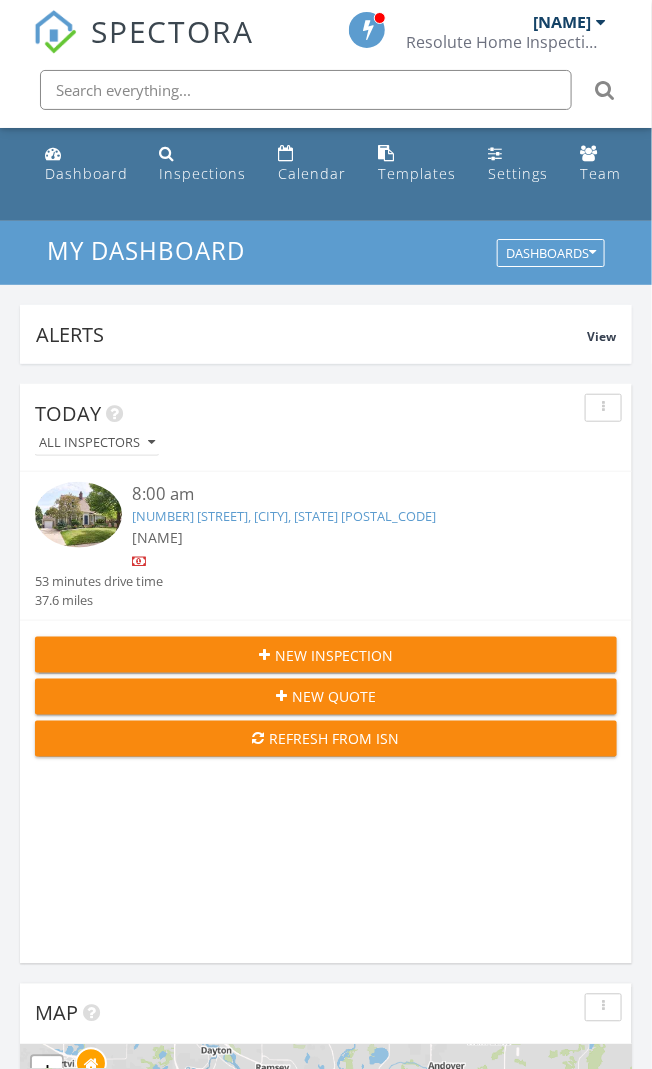 click on "[NUMBER] [STREET], [CITY], [STATE]" at bounding box center [284, 516] 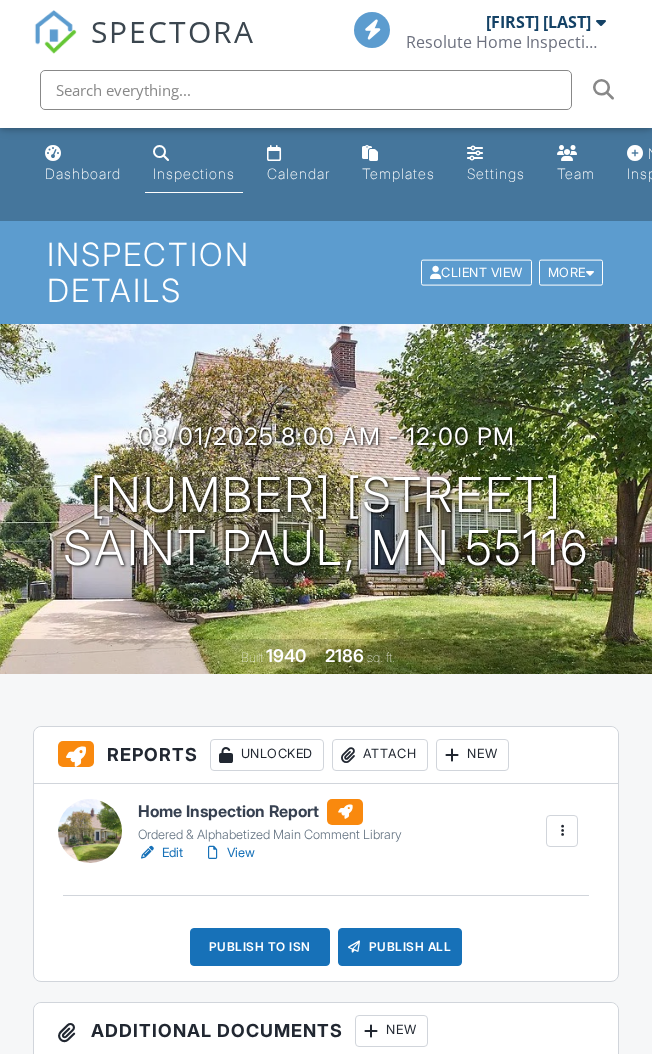 scroll, scrollTop: 0, scrollLeft: 0, axis: both 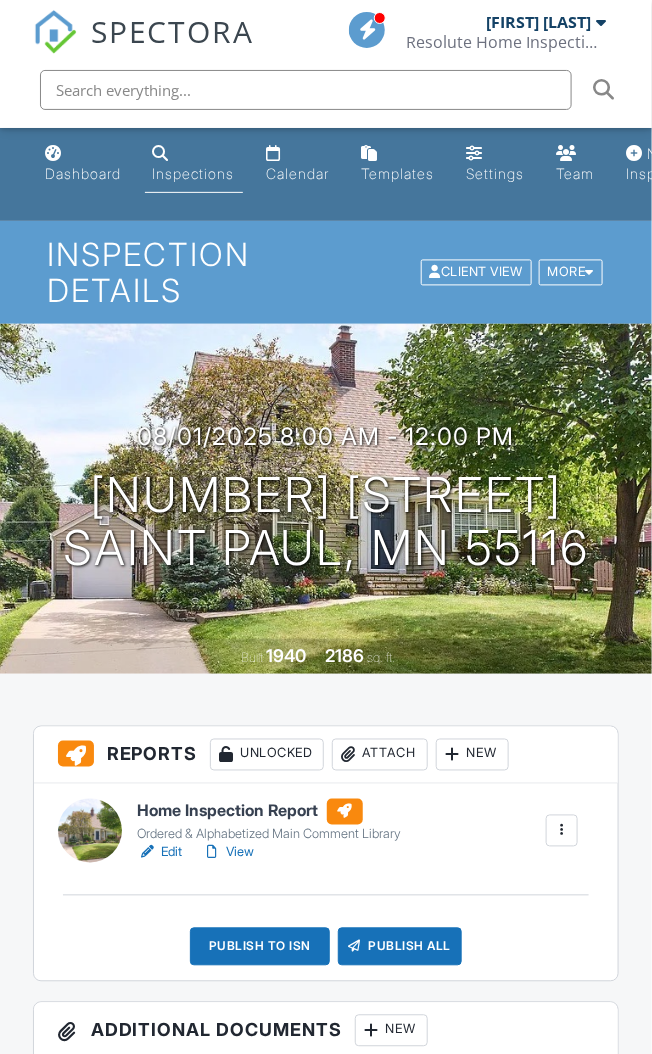 click on "Edit" at bounding box center [160, 853] 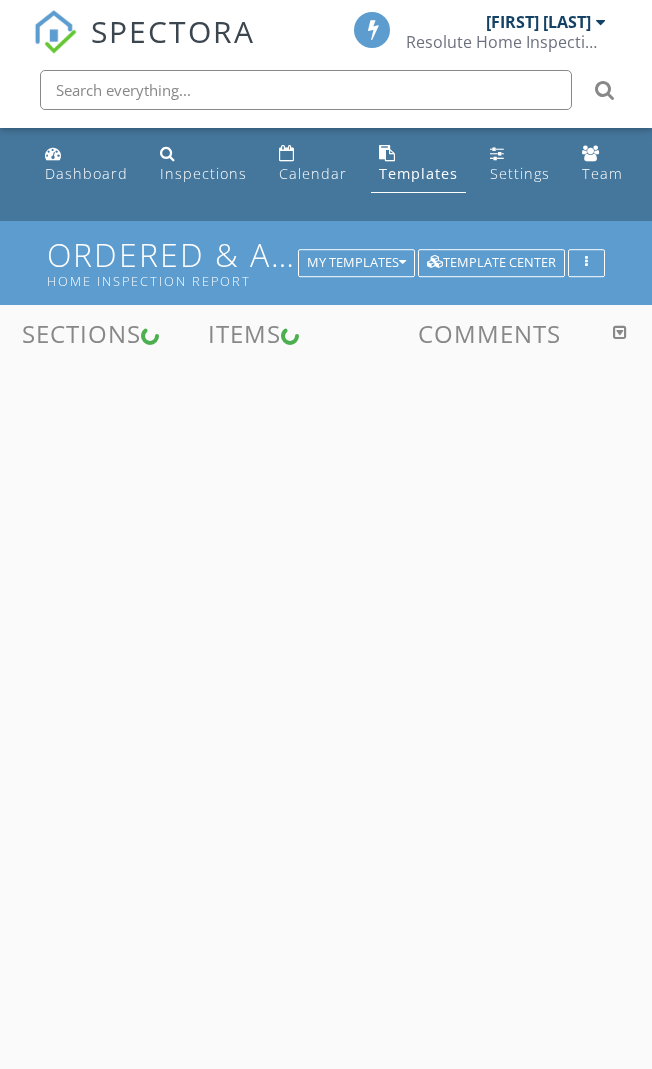 scroll, scrollTop: 0, scrollLeft: 0, axis: both 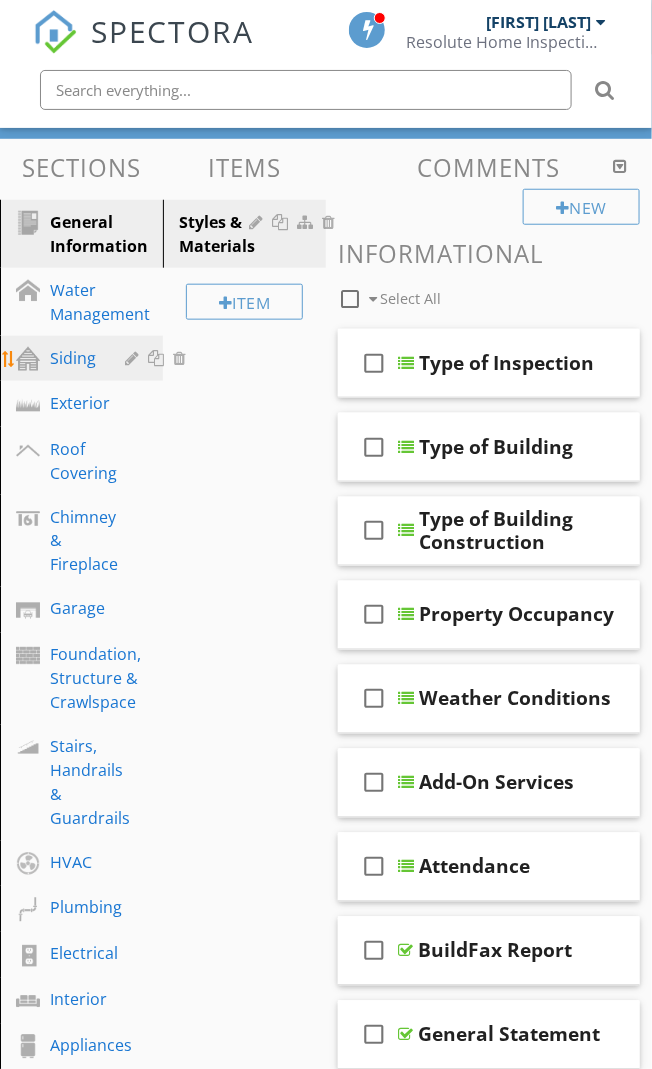 click on "Siding" at bounding box center [98, 359] 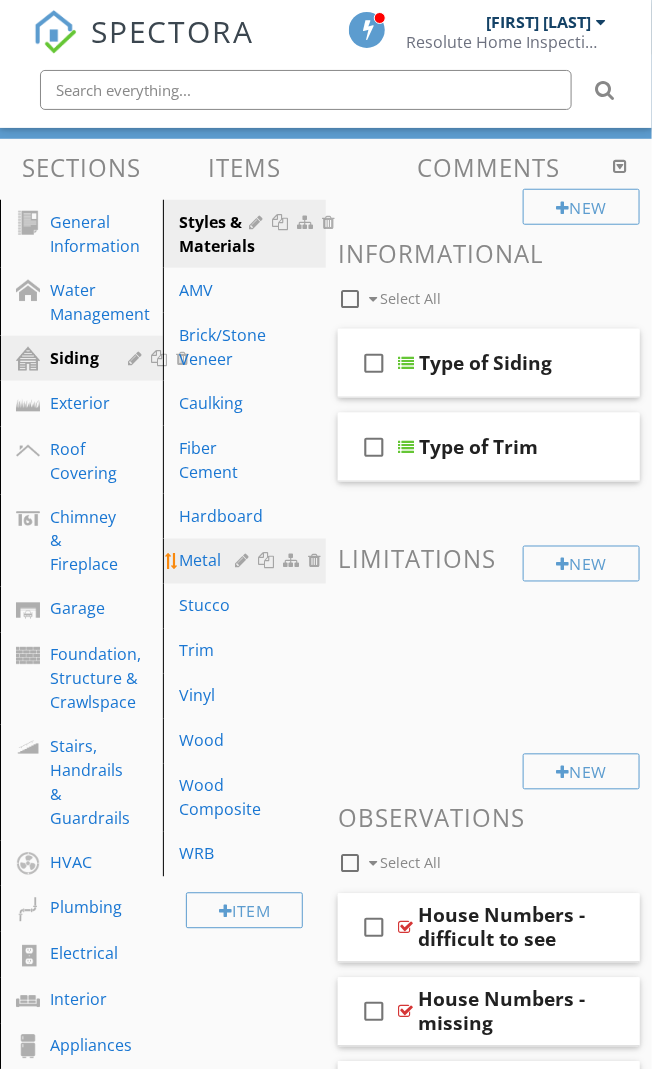 click on "Metal" at bounding box center [210, 561] 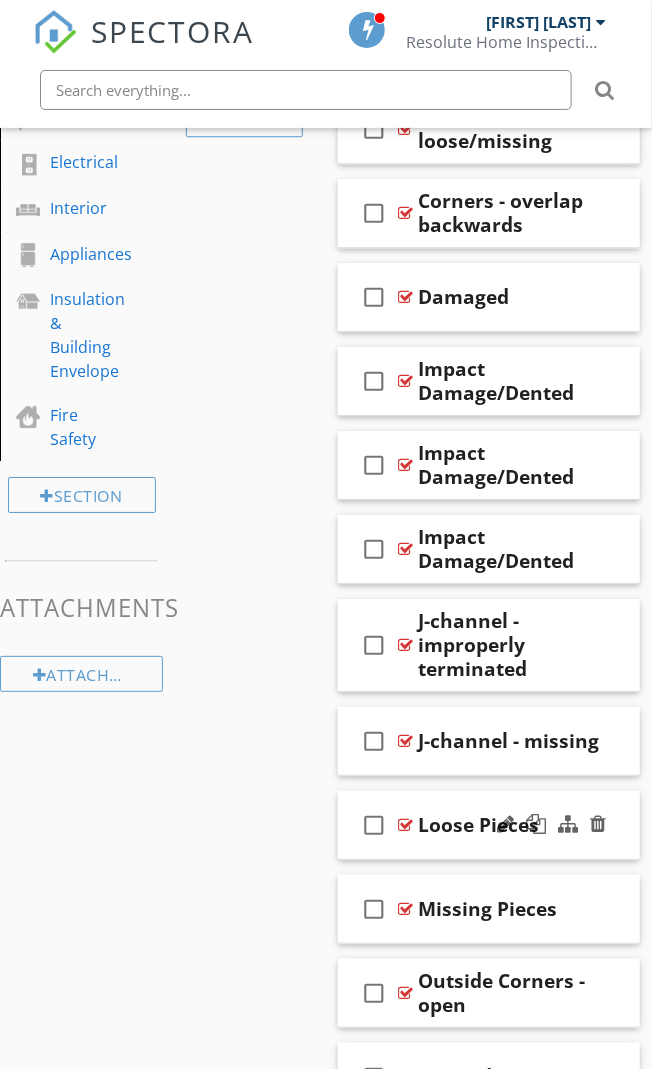 scroll, scrollTop: 946, scrollLeft: 0, axis: vertical 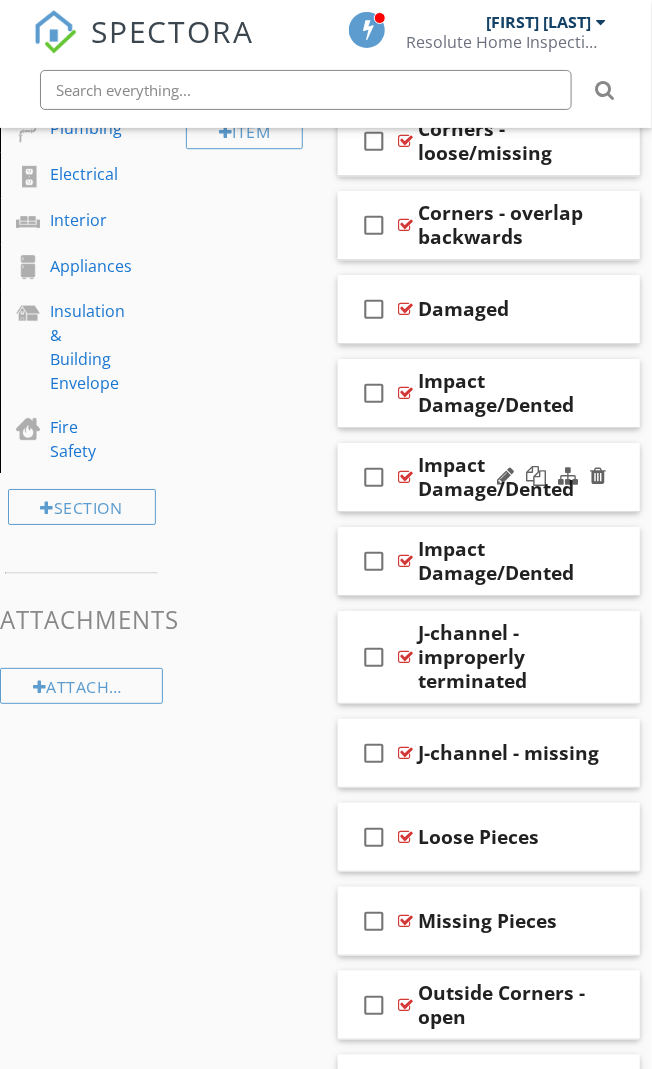 click on "Impact Damage/Dented" at bounding box center (516, 477) 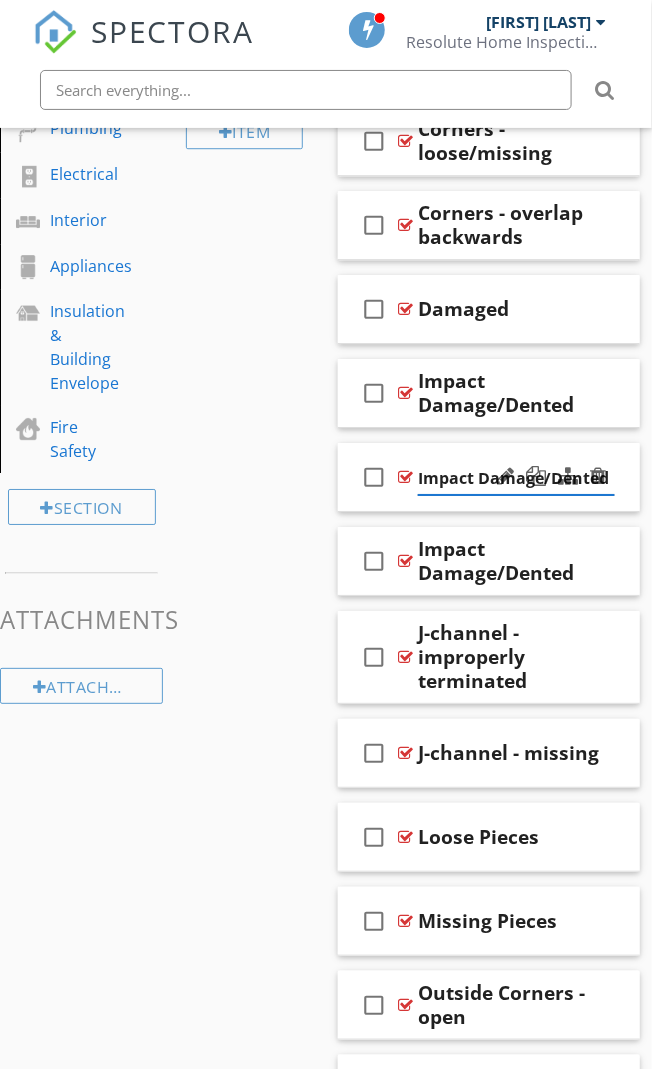 click on "check_box_outline_blank         Impact Damage/Dented" at bounding box center (489, 477) 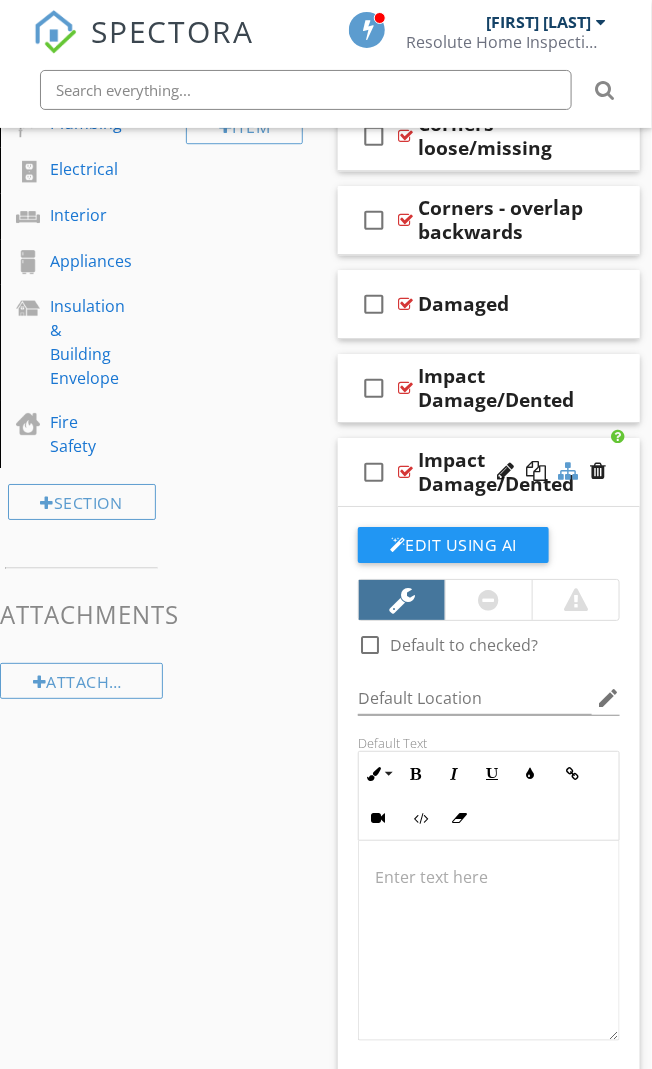 scroll, scrollTop: 946, scrollLeft: 0, axis: vertical 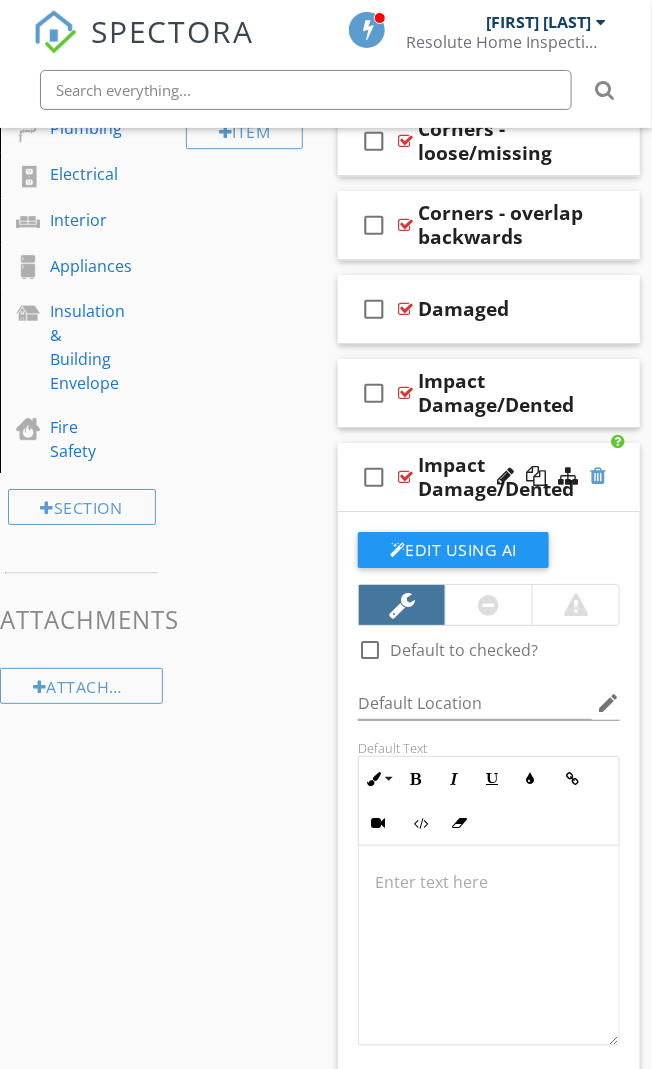 click at bounding box center [598, 476] 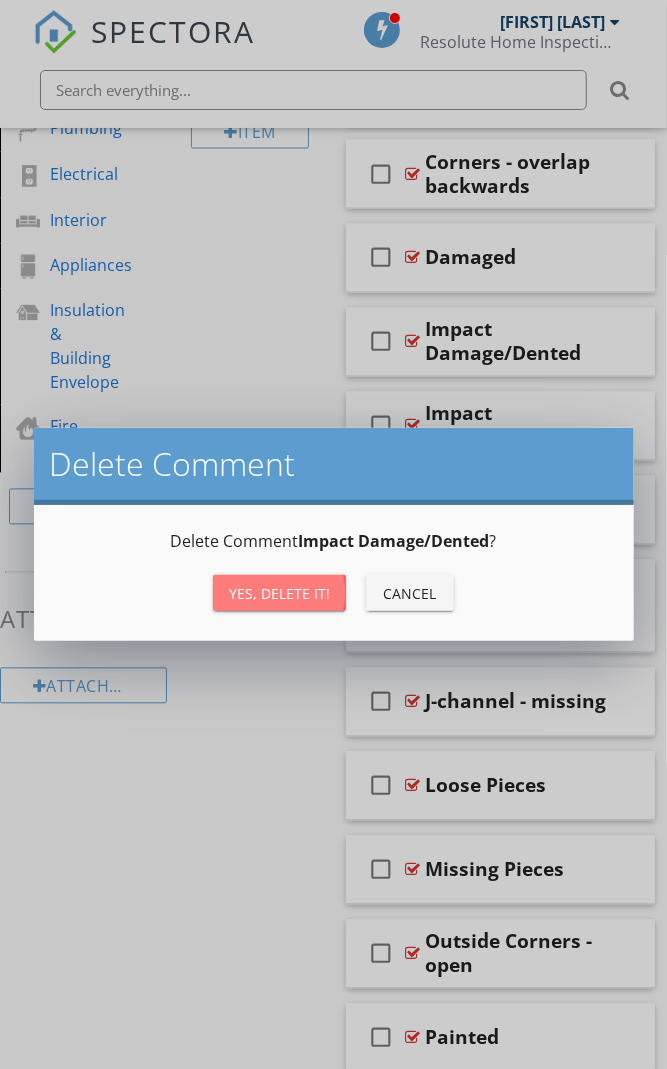drag, startPoint x: 266, startPoint y: 598, endPoint x: 278, endPoint y: 599, distance: 12.0415945 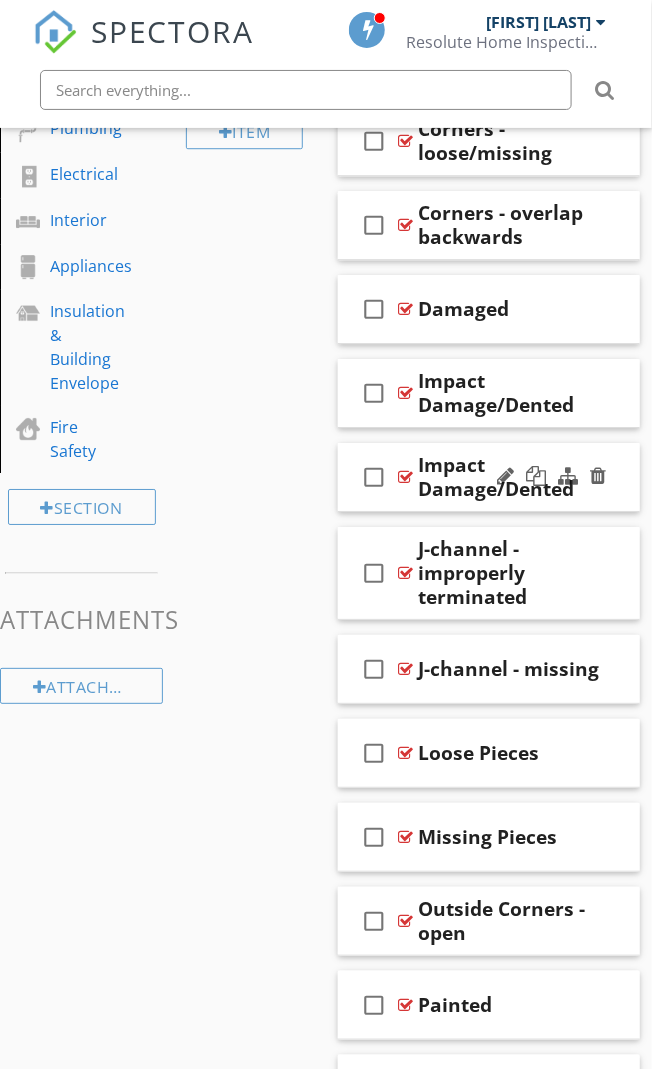 click on "check_box_outline_blank
Impact Damage/Dented" at bounding box center (489, 477) 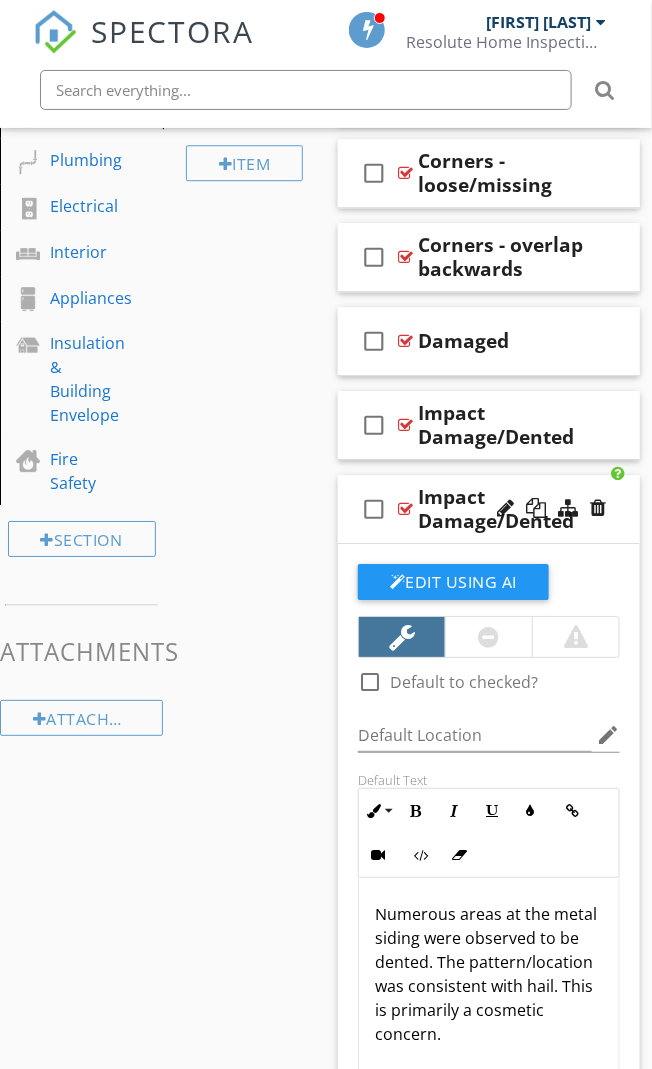scroll, scrollTop: 912, scrollLeft: 0, axis: vertical 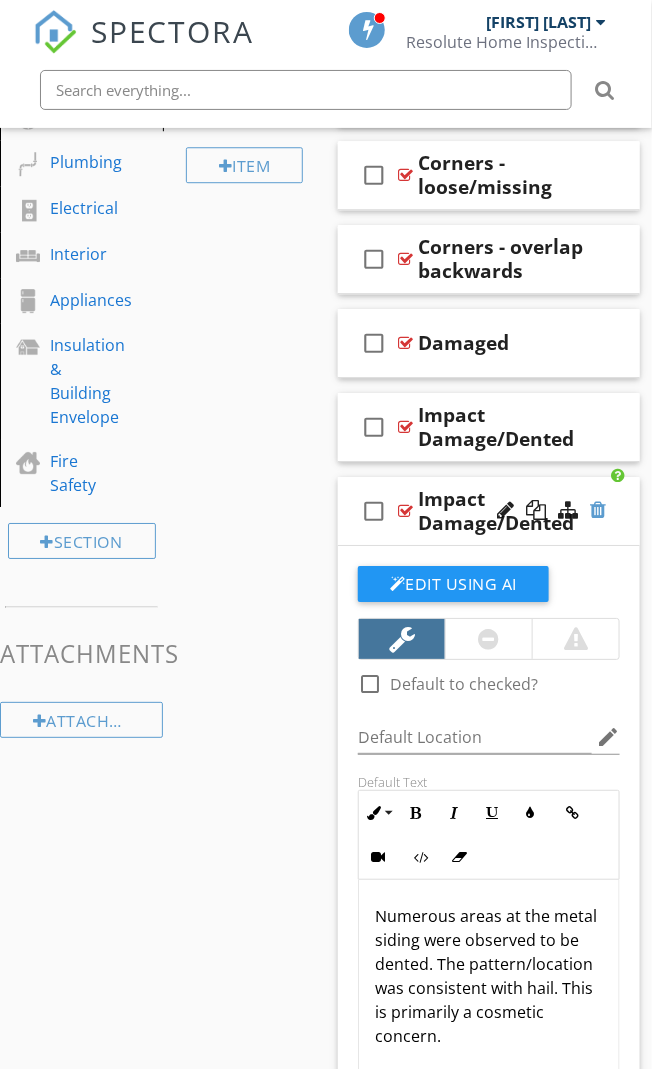 click at bounding box center (598, 510) 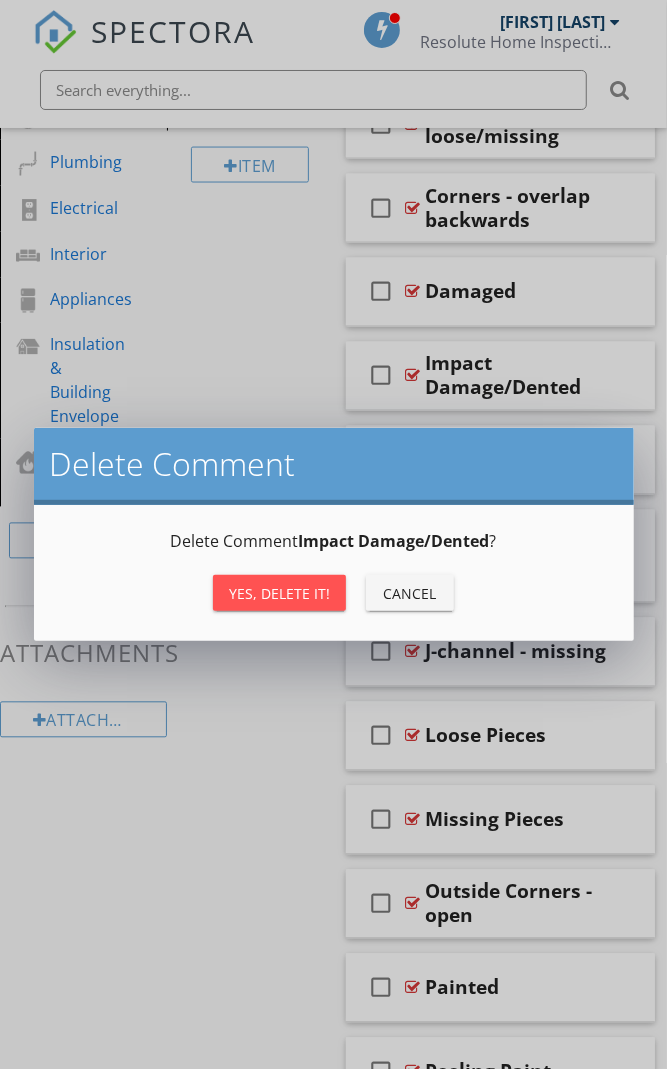 click on "Cancel" at bounding box center (410, 593) 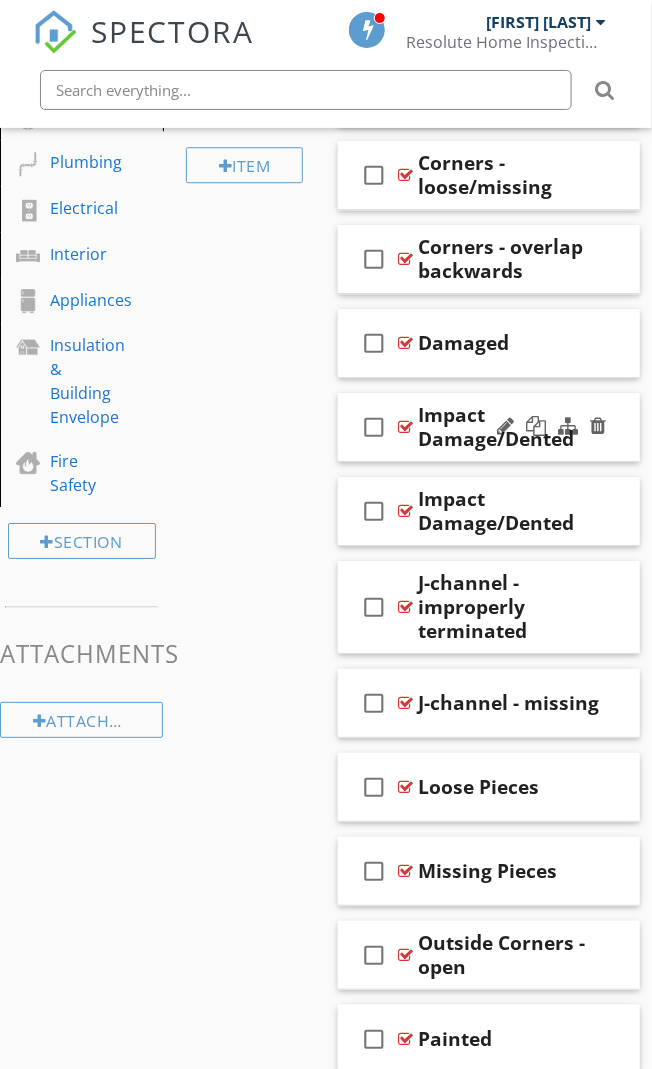 click on "check_box_outline_blank
Impact Damage/Dented" at bounding box center (489, 427) 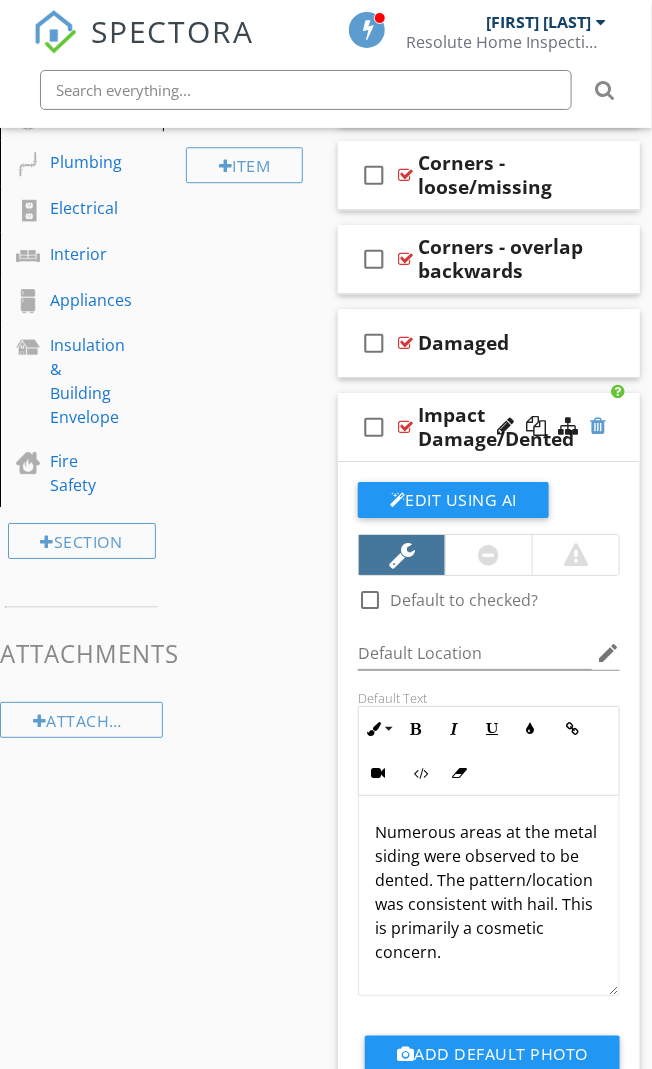 click at bounding box center [598, 426] 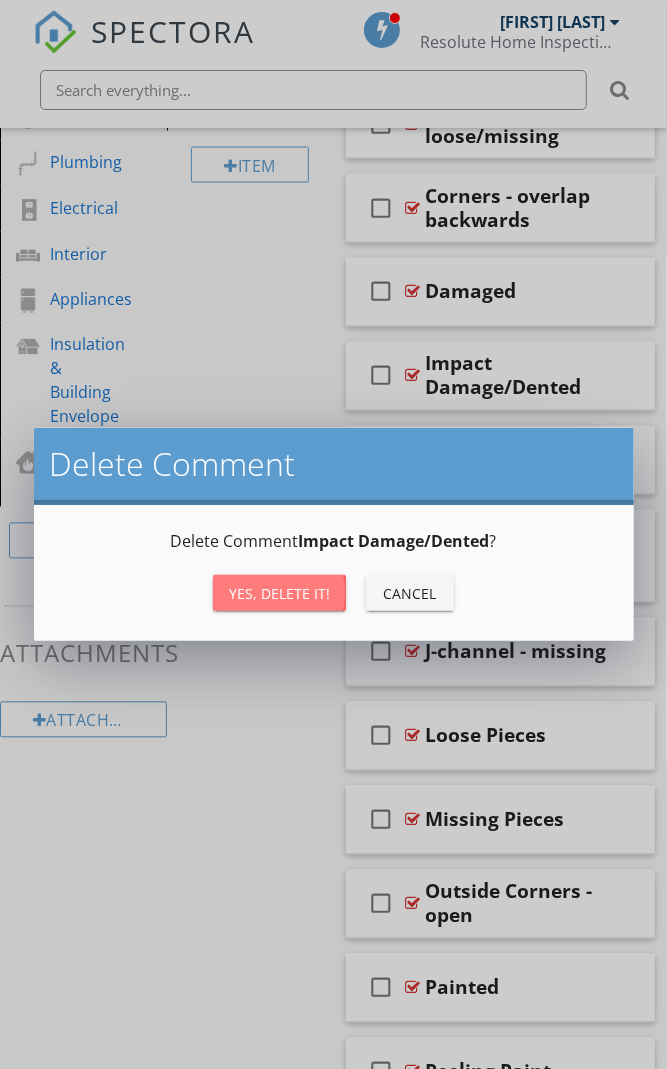 click on "Yes, Delete it!" at bounding box center [279, 593] 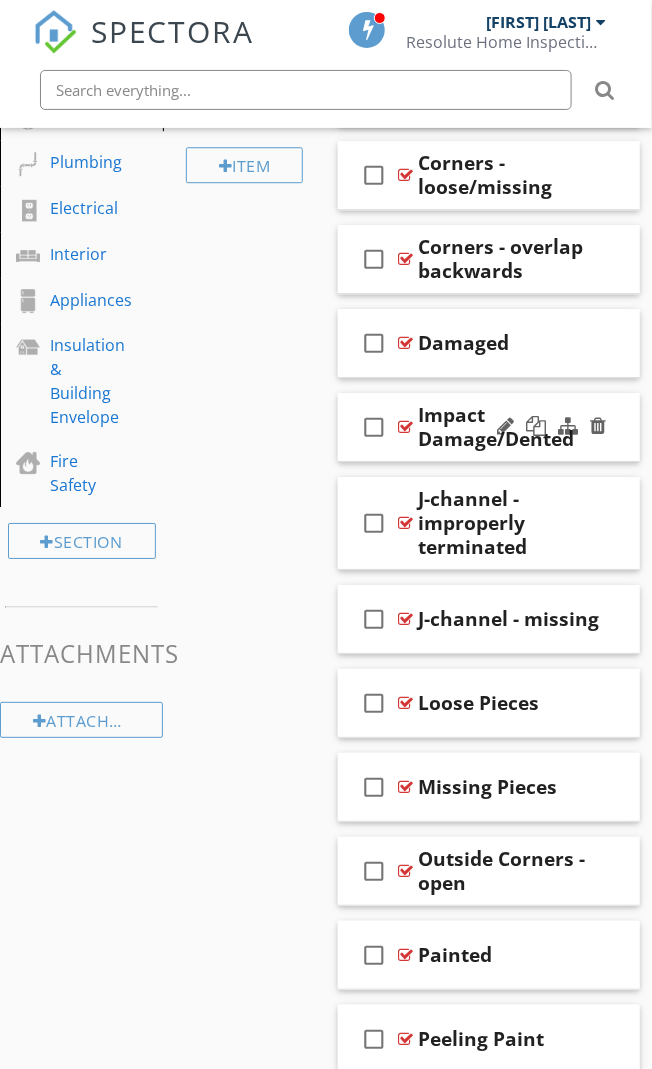 click on "check_box_outline_blank
Impact Damage/Dented" at bounding box center [489, 427] 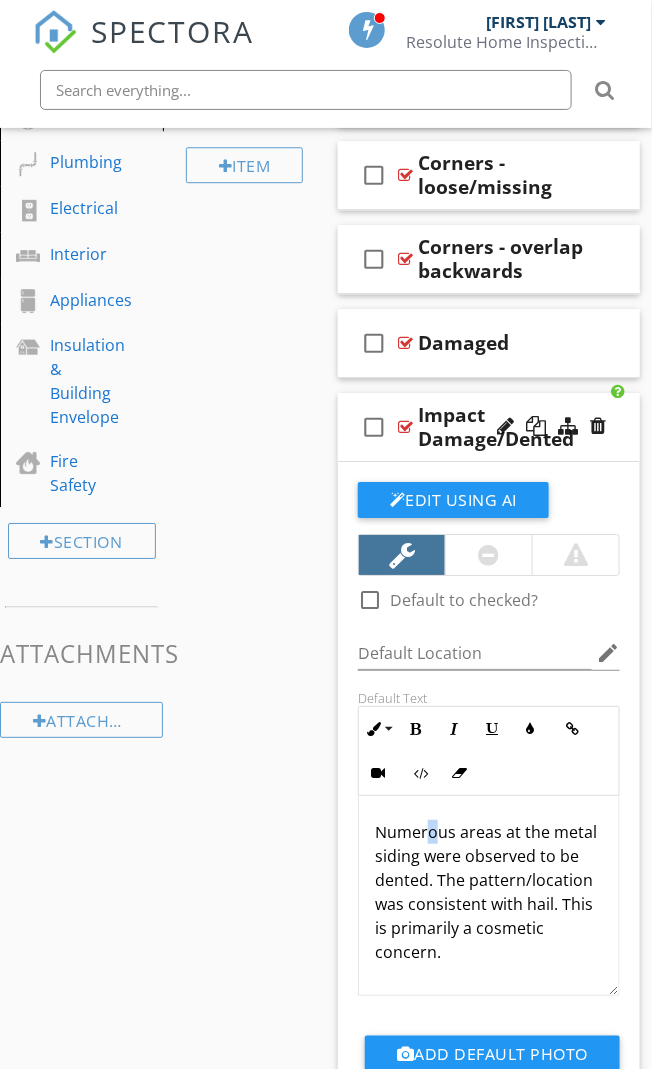 click on "Numerous areas at the metal siding were observed to be dented. The pattern/location was consistent with hail. This is primarily a cosmetic concern." at bounding box center [489, 892] 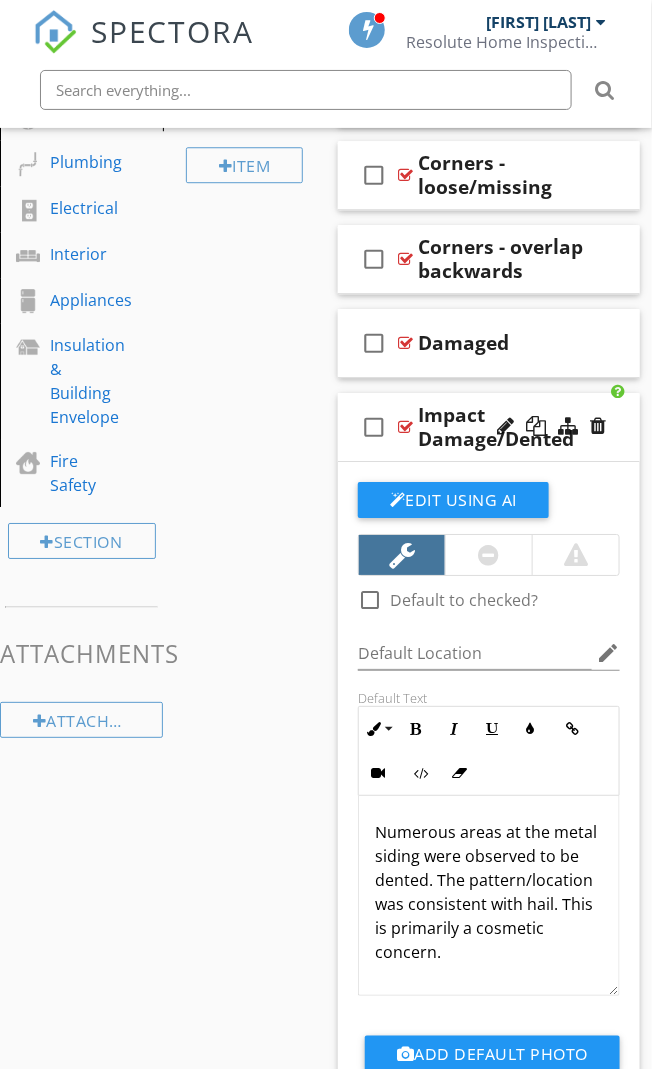 click on "Numerous areas at the metal siding were observed to be dented. The pattern/location was consistent with hail. This is primarily a cosmetic concern." at bounding box center [489, 892] 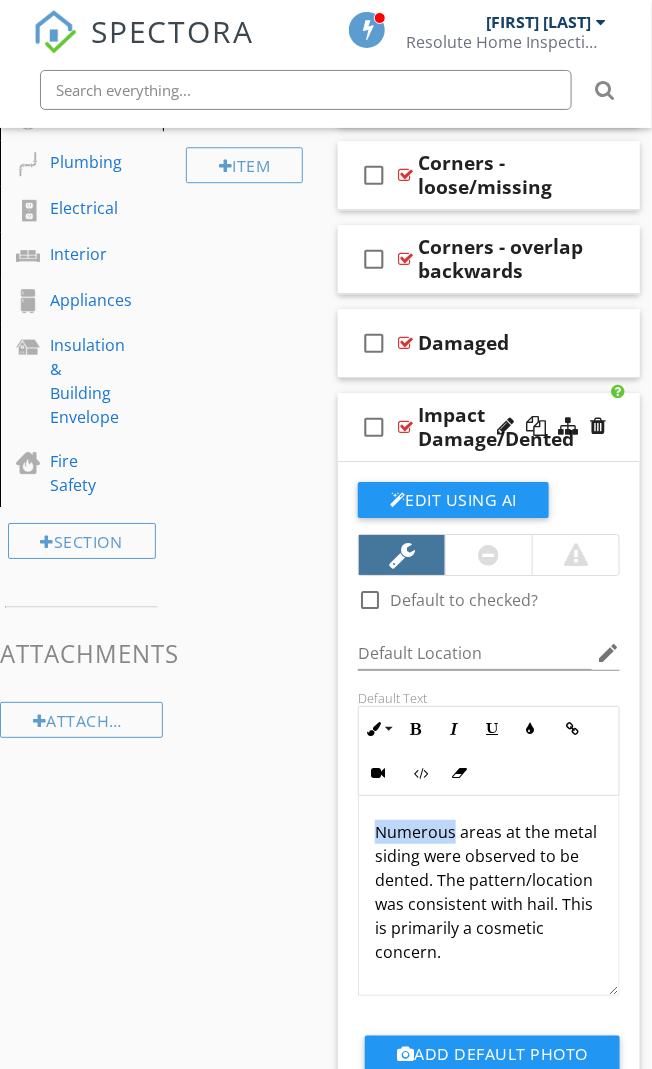 drag, startPoint x: 452, startPoint y: 830, endPoint x: 356, endPoint y: 817, distance: 96.87621 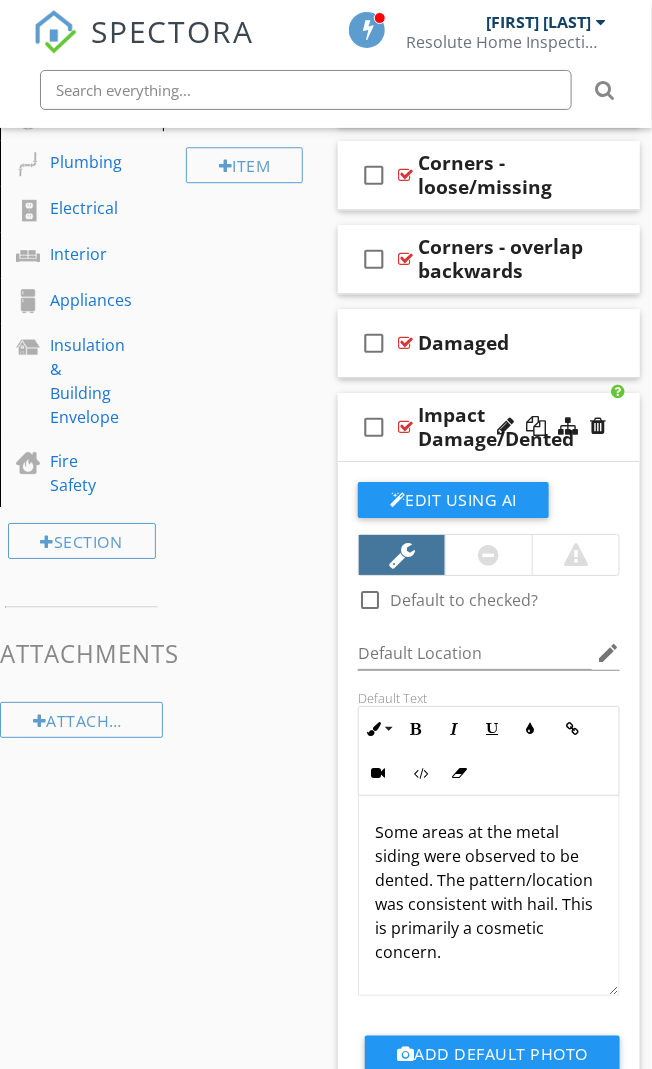 click at bounding box center (405, 427) 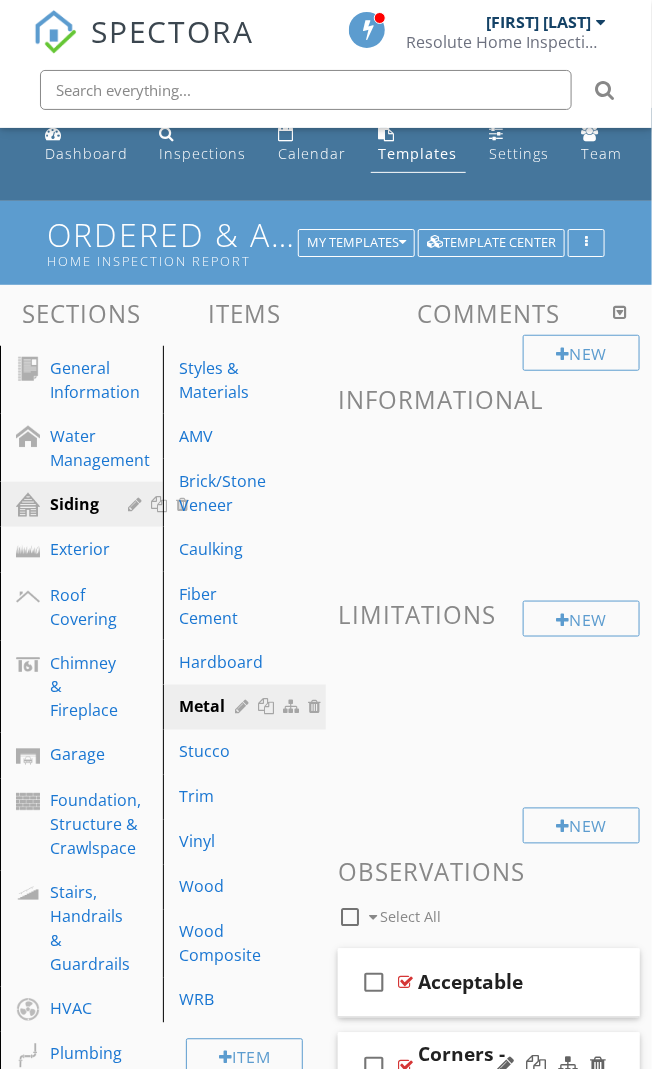 scroll, scrollTop: 0, scrollLeft: 0, axis: both 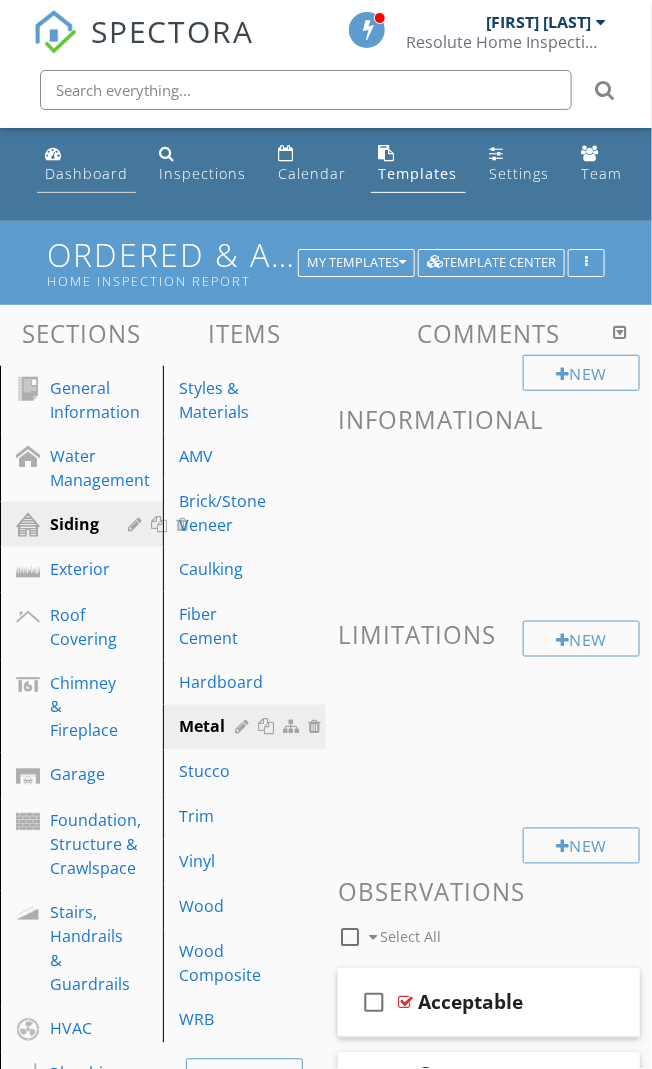 click on "Dashboard" at bounding box center (86, 173) 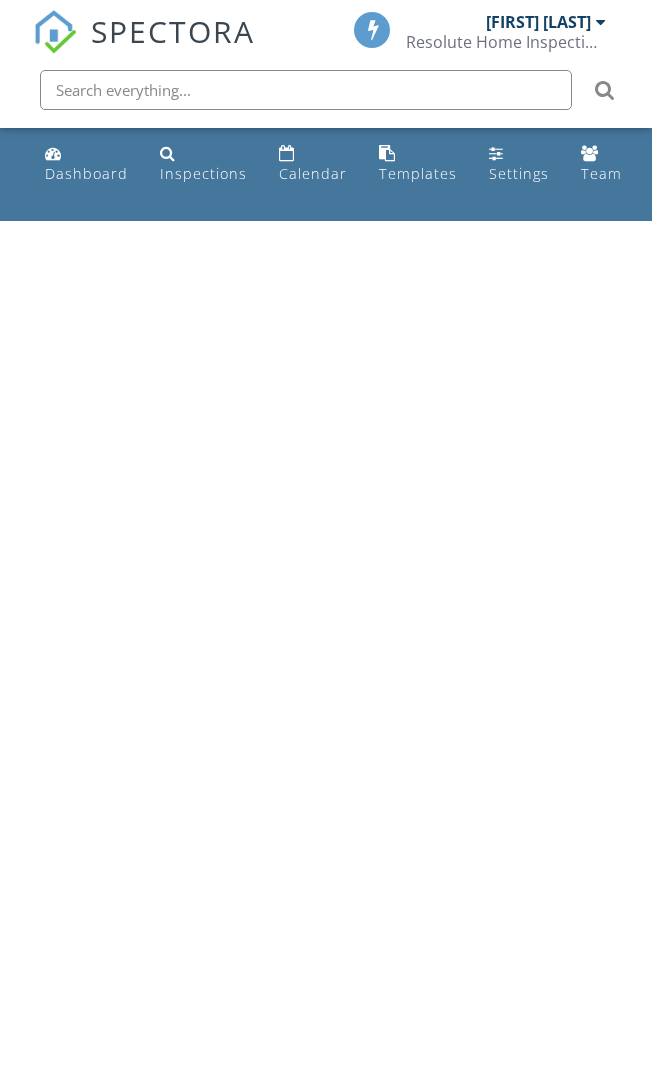 scroll, scrollTop: 0, scrollLeft: 0, axis: both 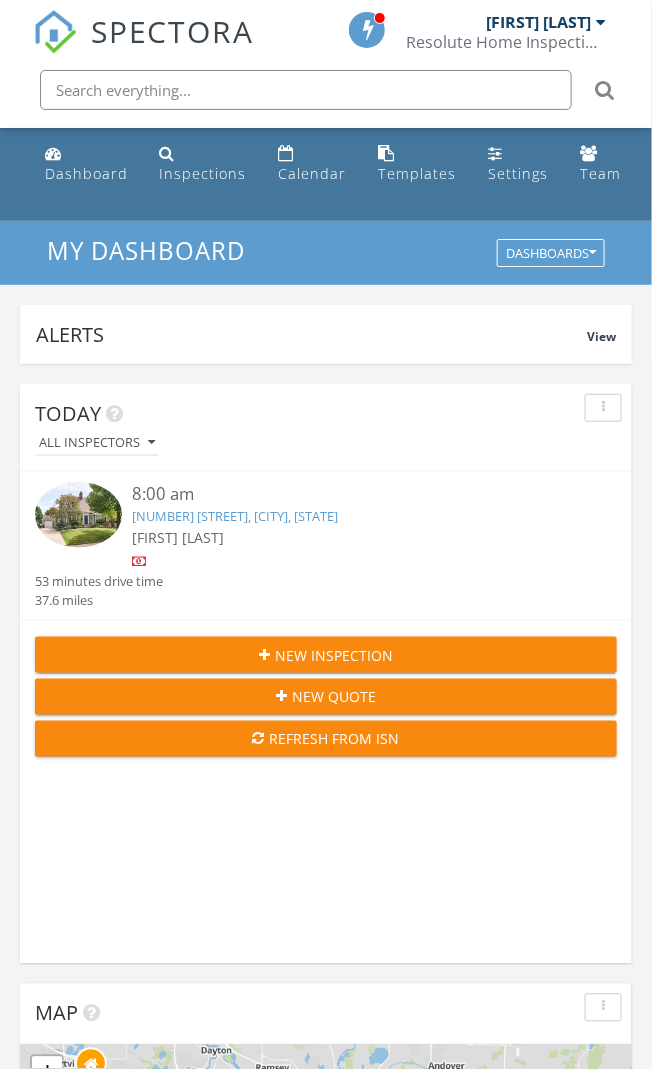 click on "[NUMBER] [STREET], [CITY], [STATE]" at bounding box center [235, 516] 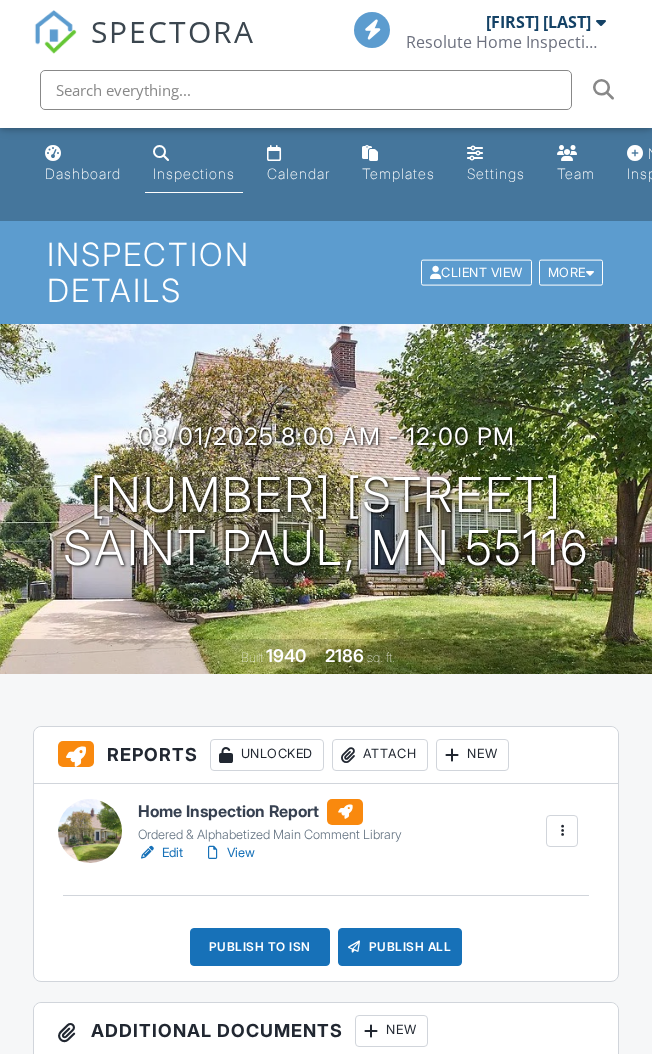 scroll, scrollTop: 0, scrollLeft: 0, axis: both 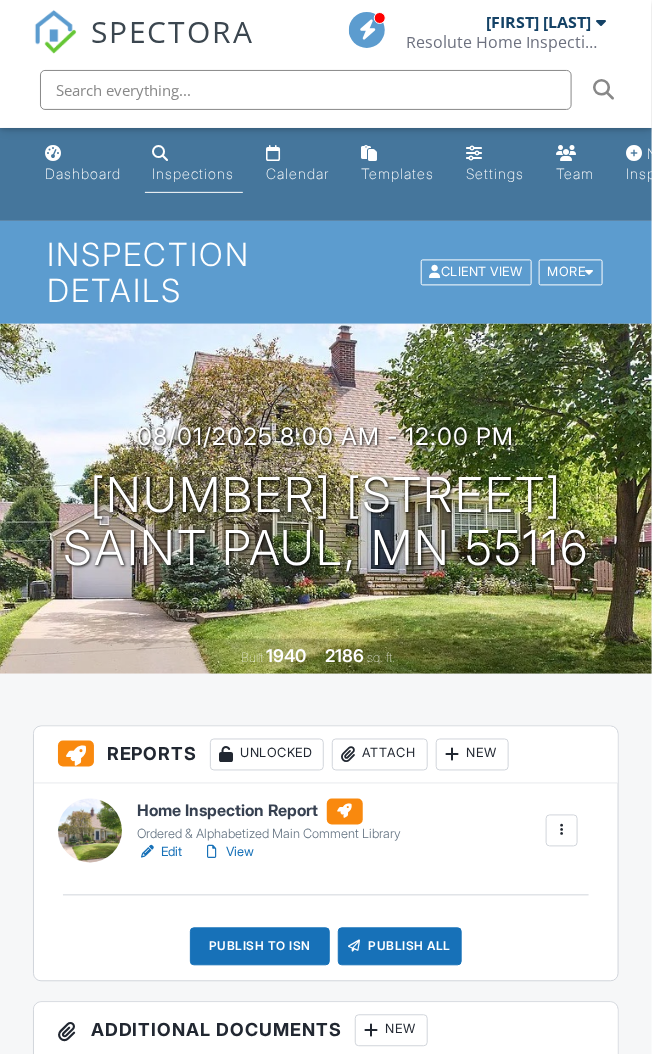 click on "Edit" at bounding box center (160, 853) 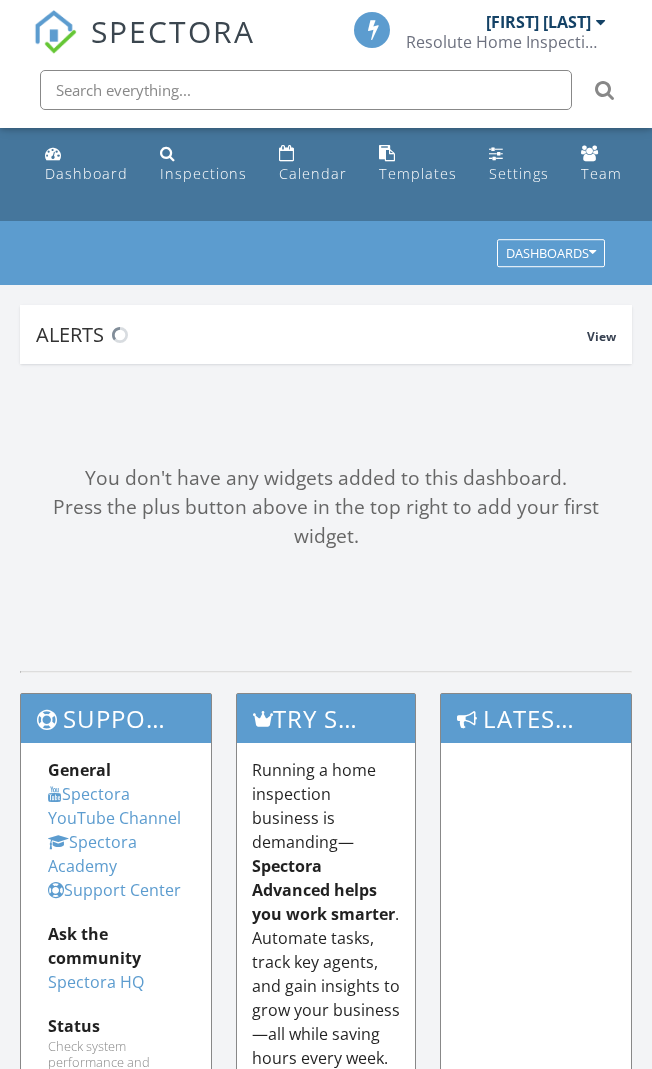 scroll, scrollTop: 0, scrollLeft: 0, axis: both 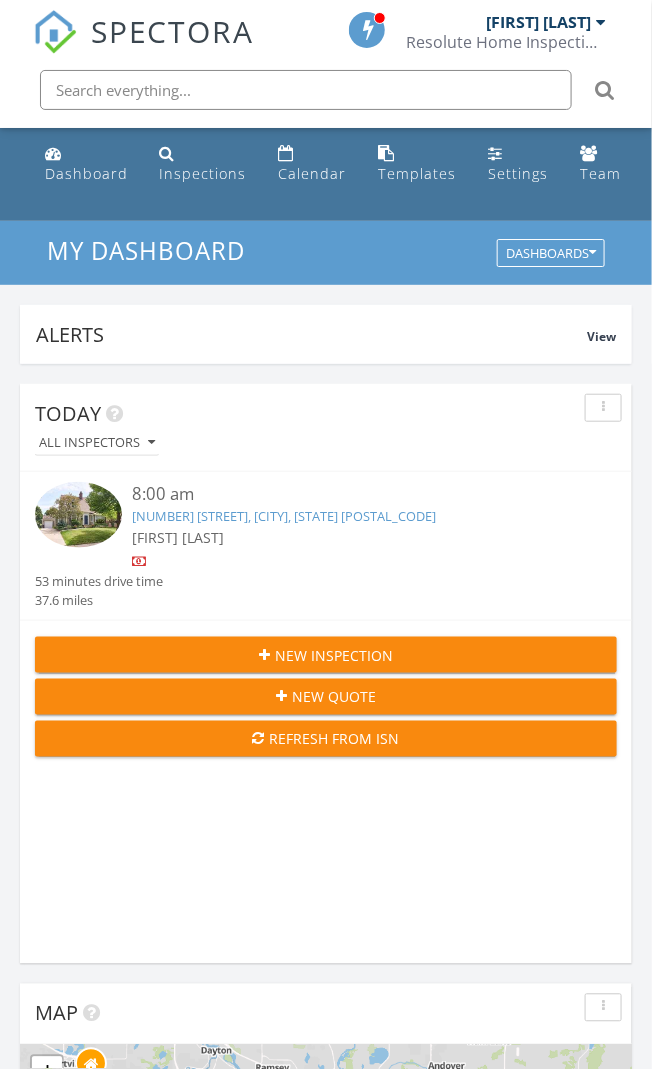 click on "[NUMBER] [STREET], [CITY], [STATE] [POSTAL_CODE]" at bounding box center [284, 516] 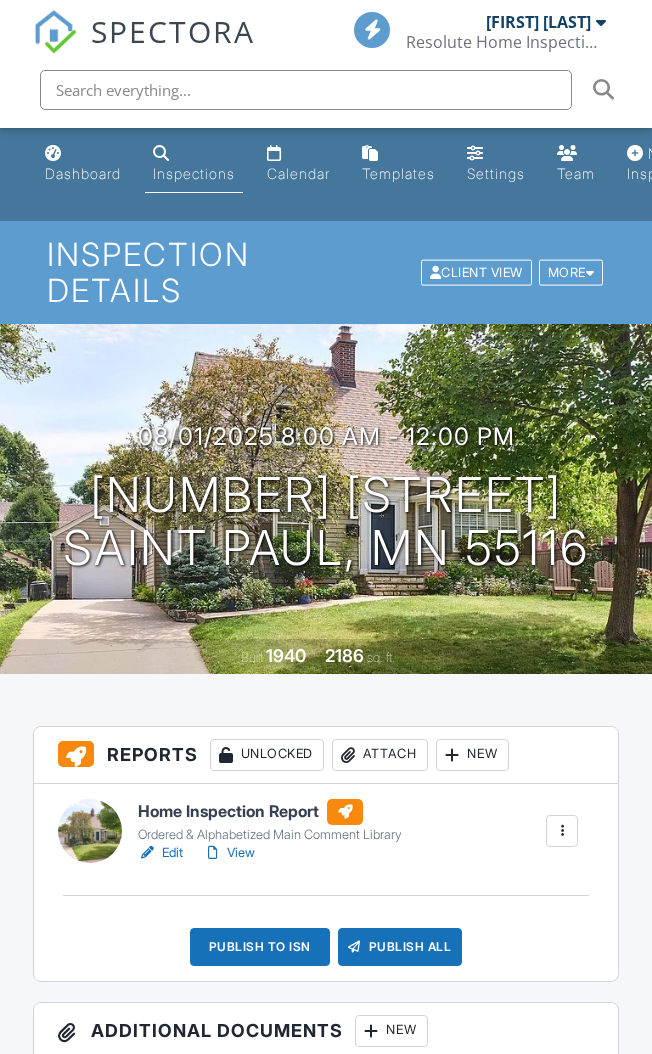 scroll, scrollTop: 0, scrollLeft: 0, axis: both 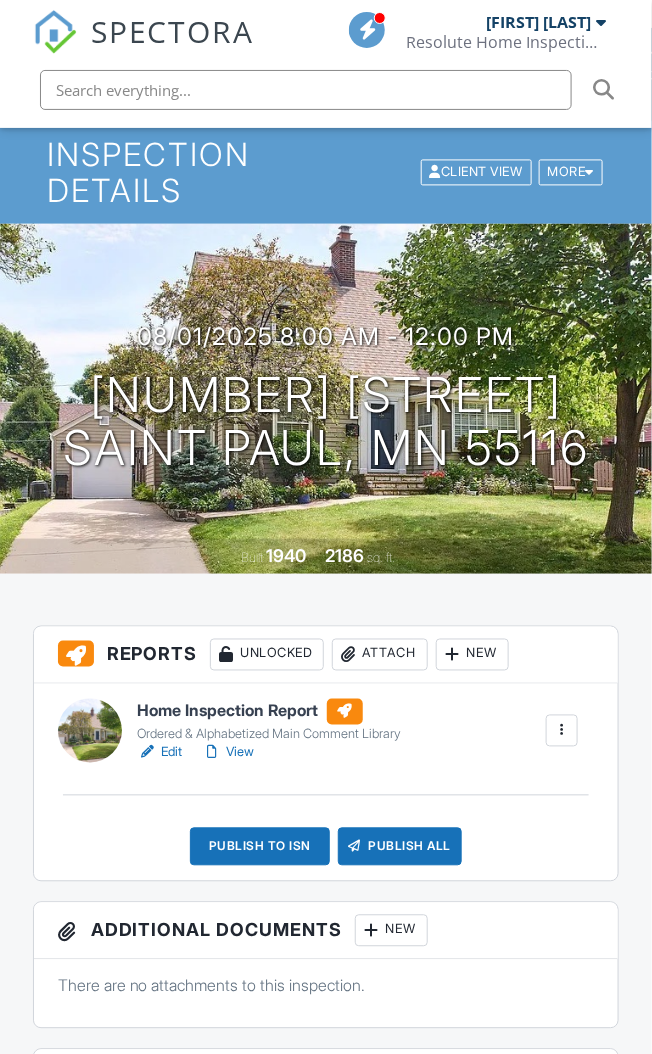 click on "Edit" at bounding box center [160, 753] 